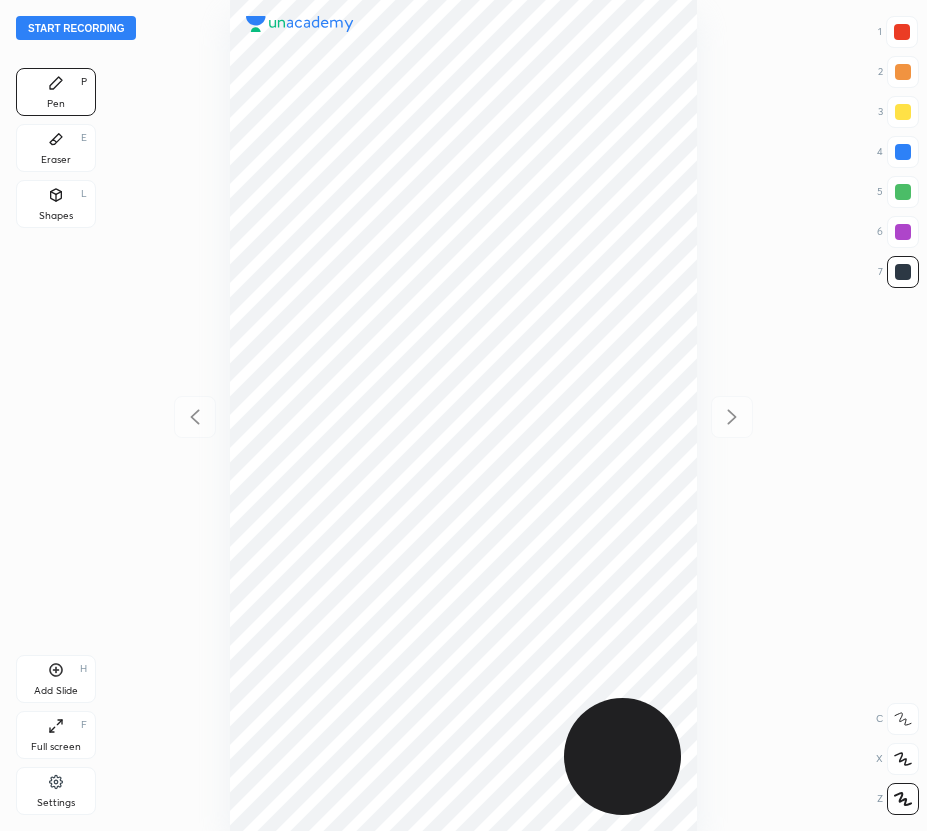 scroll, scrollTop: 0, scrollLeft: 0, axis: both 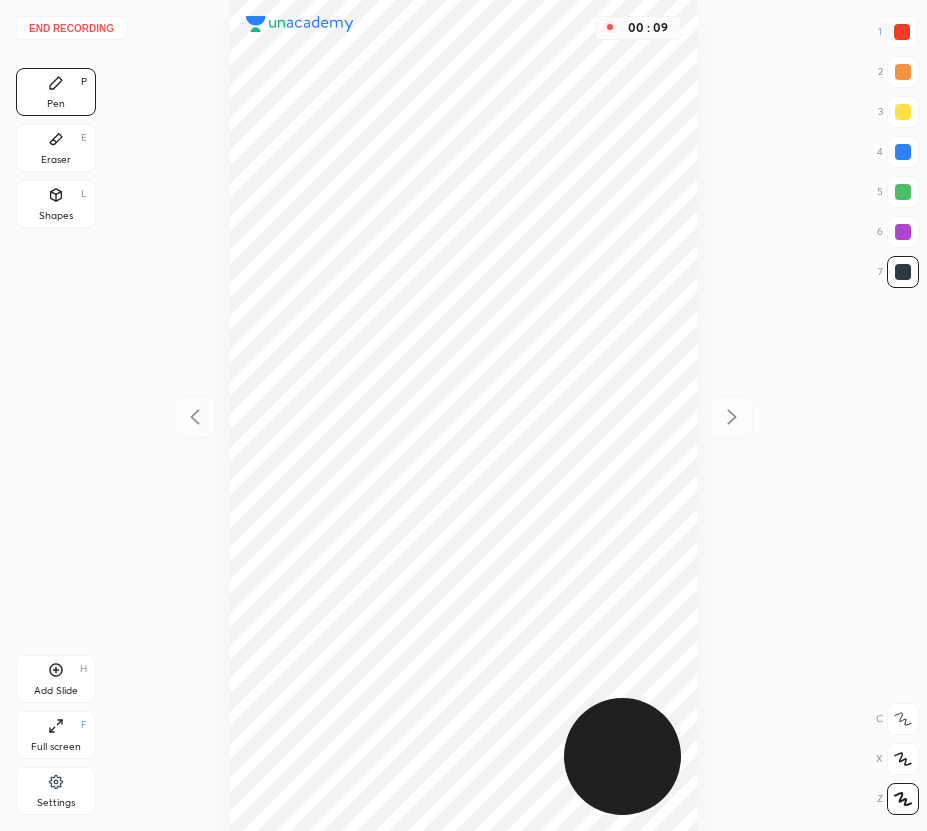 click at bounding box center [903, 272] 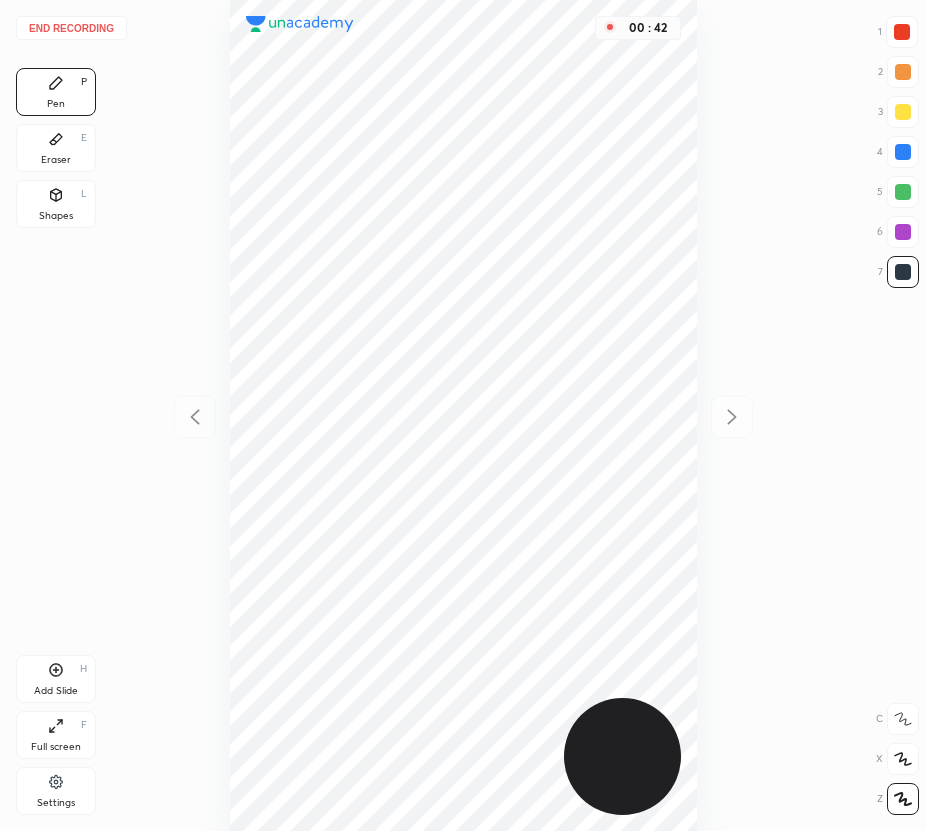 click on "Shapes" at bounding box center (56, 216) 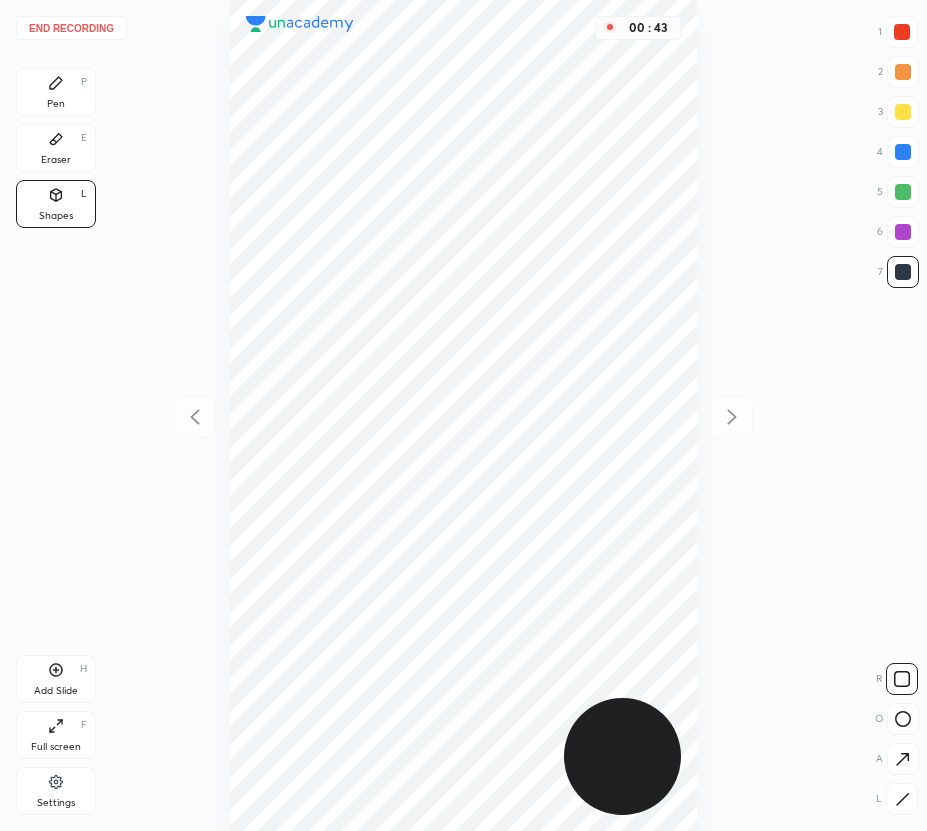 click at bounding box center (903, 232) 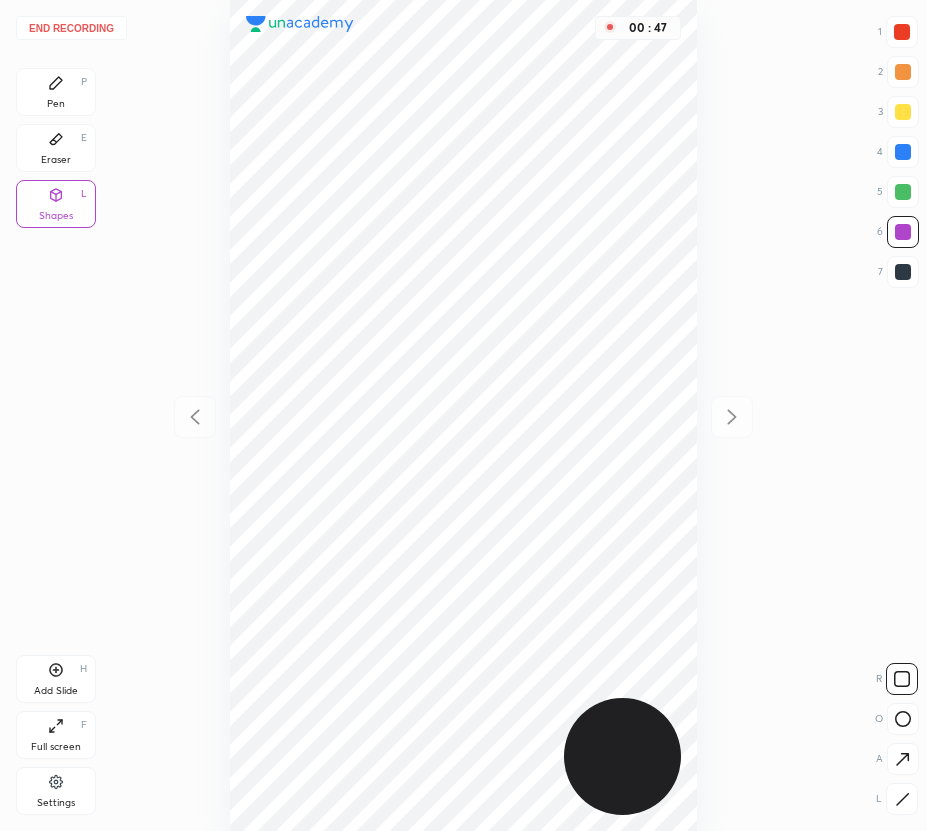 drag, startPoint x: 40, startPoint y: 105, endPoint x: 74, endPoint y: 129, distance: 41.617306 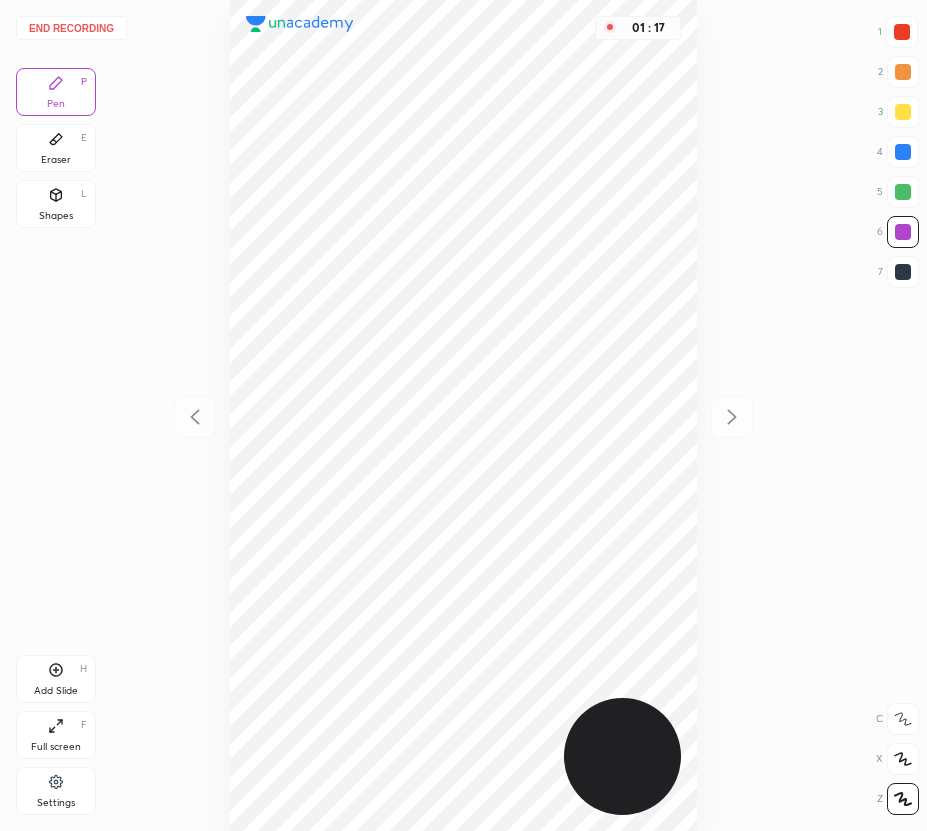 click 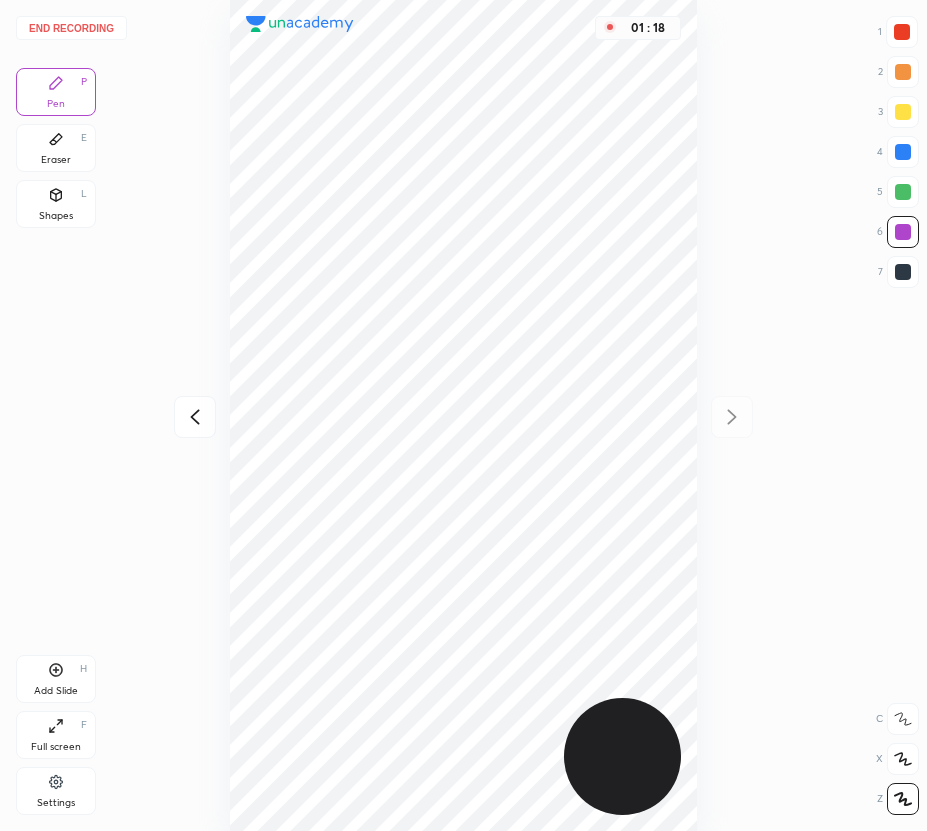 click at bounding box center [902, 32] 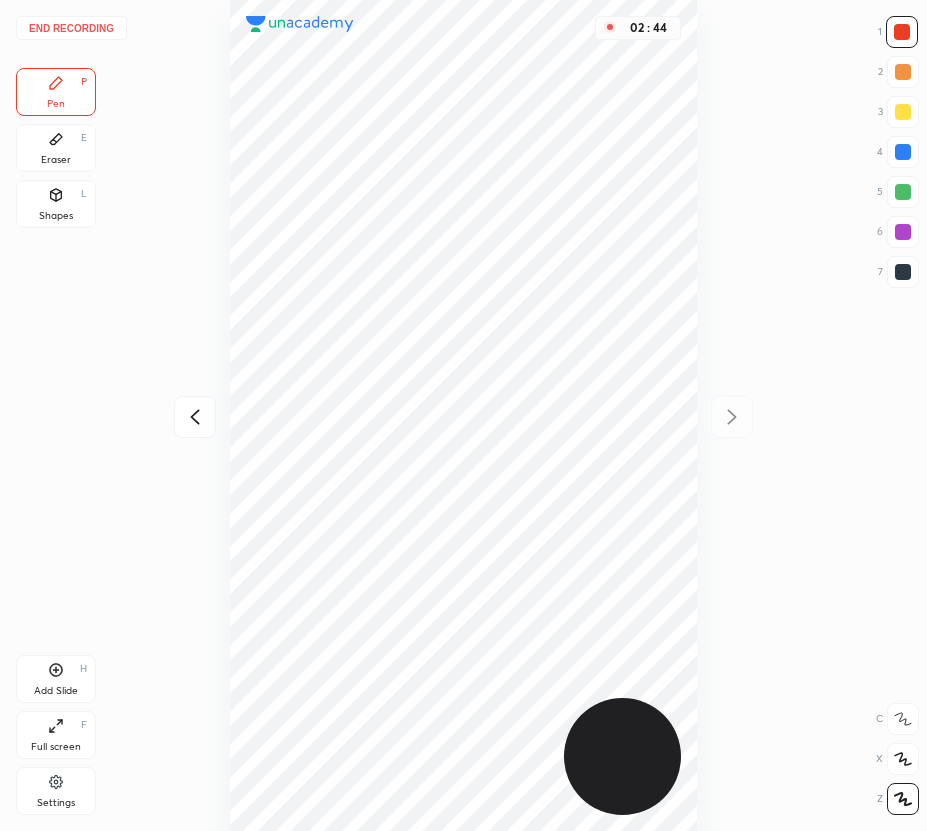 click on "Add Slide H" at bounding box center (56, 679) 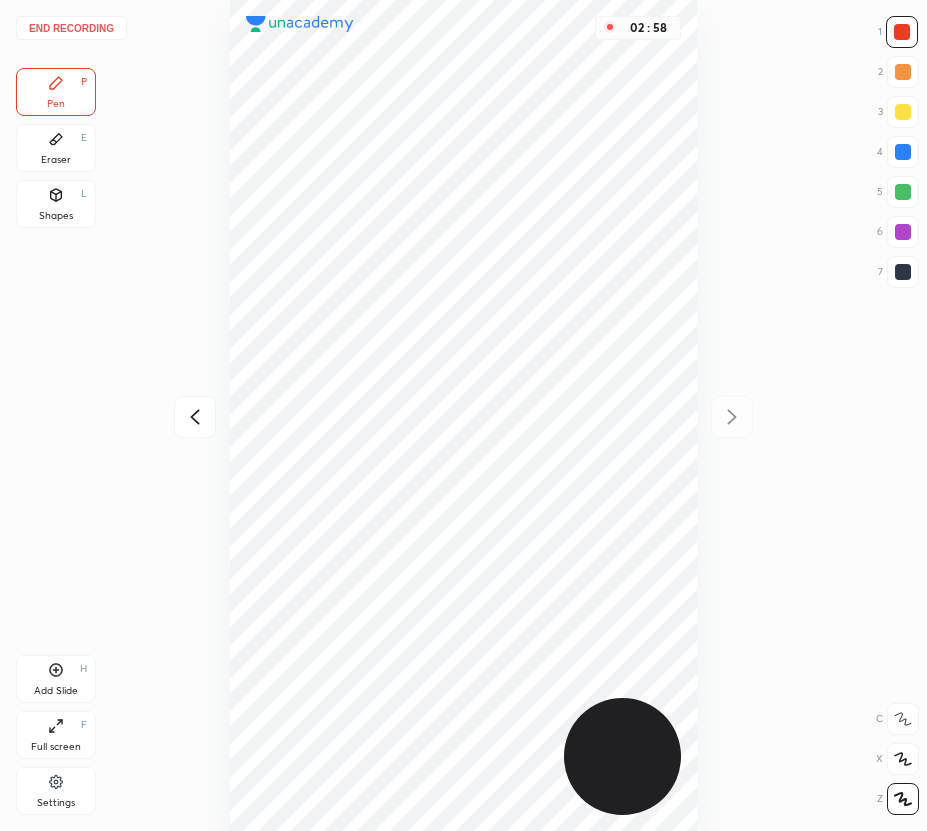 click on "Eraser E" at bounding box center (56, 148) 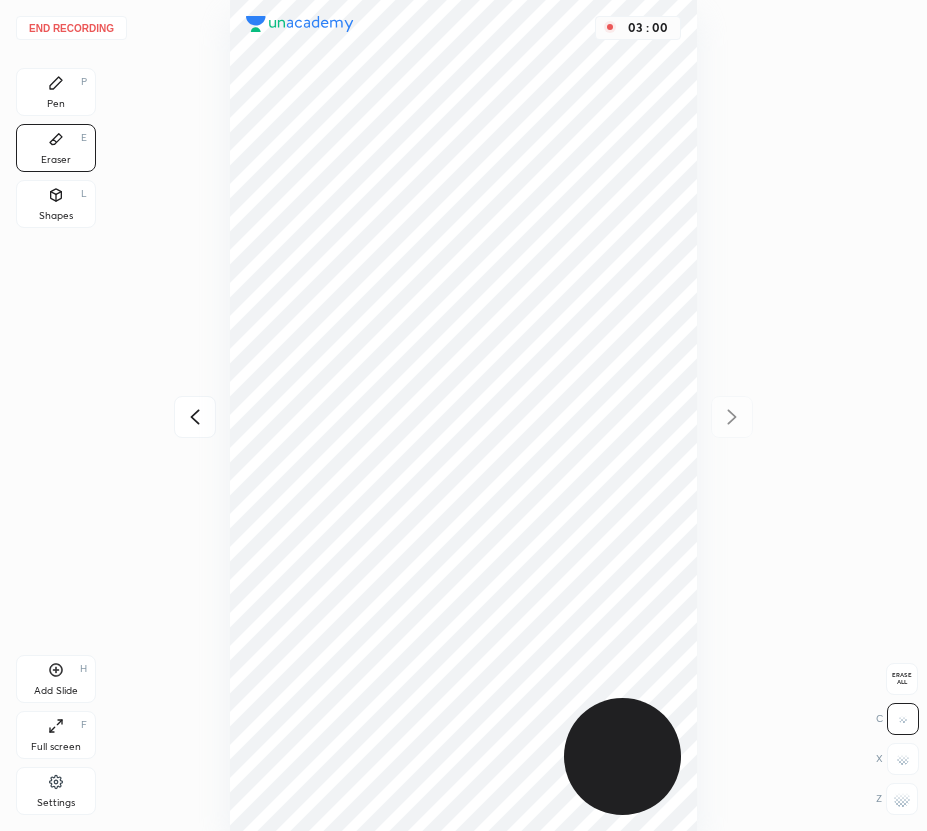 drag, startPoint x: 79, startPoint y: 98, endPoint x: 191, endPoint y: 106, distance: 112.28535 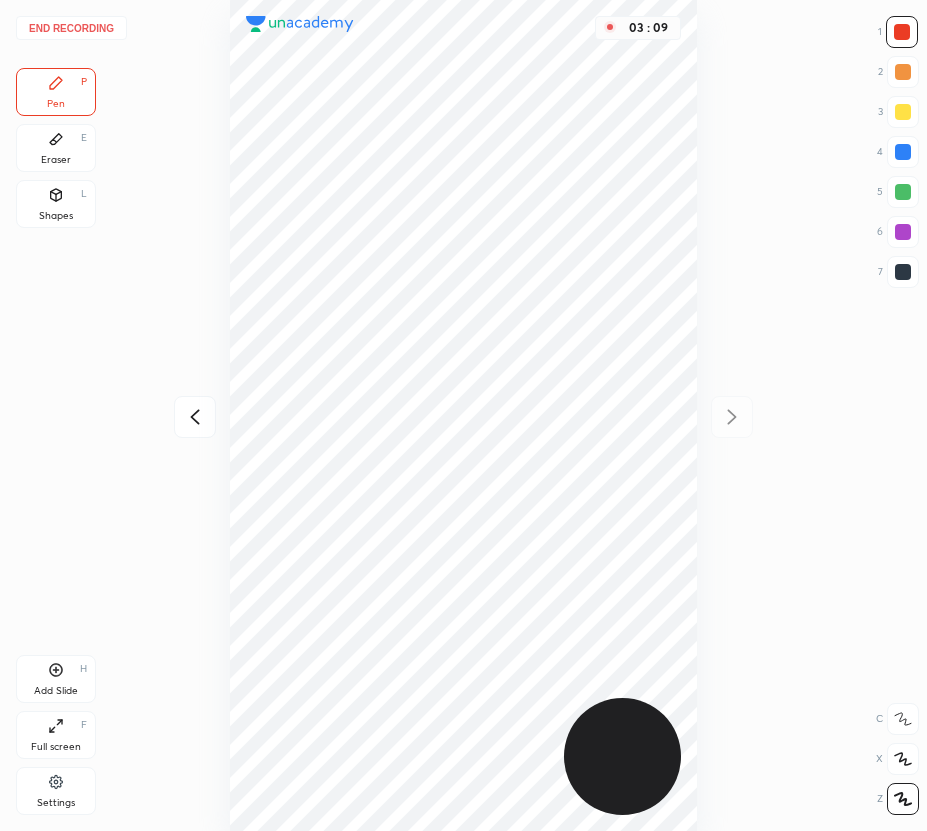 click on "Eraser E" at bounding box center (56, 148) 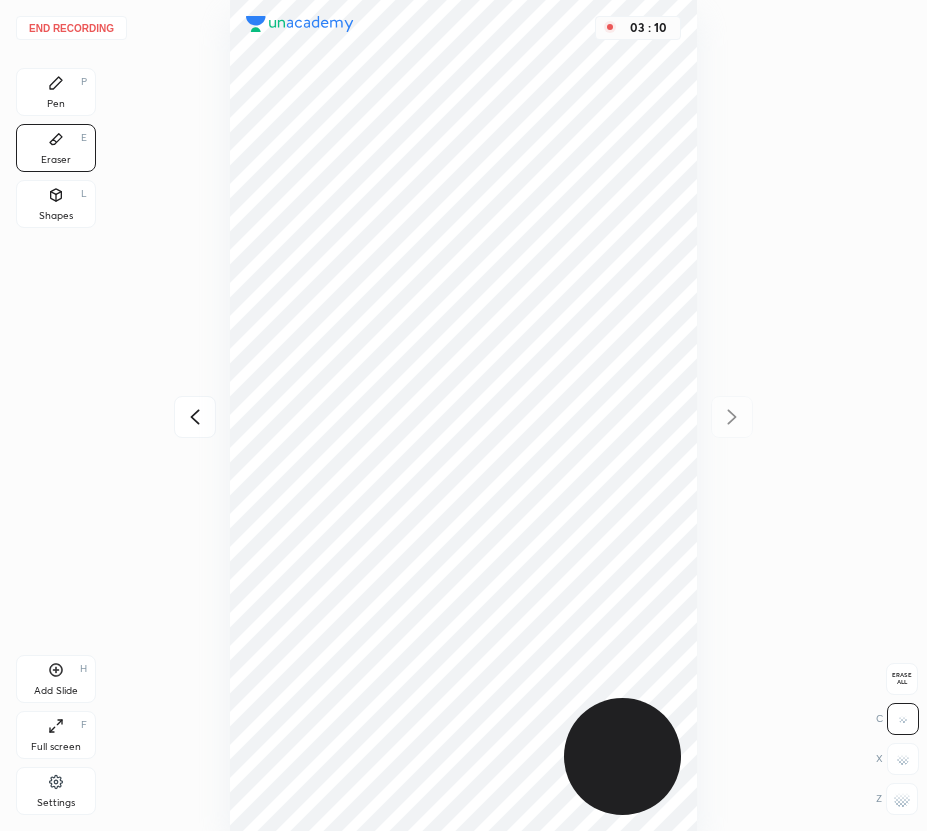 drag, startPoint x: 58, startPoint y: 98, endPoint x: 160, endPoint y: 116, distance: 103.57606 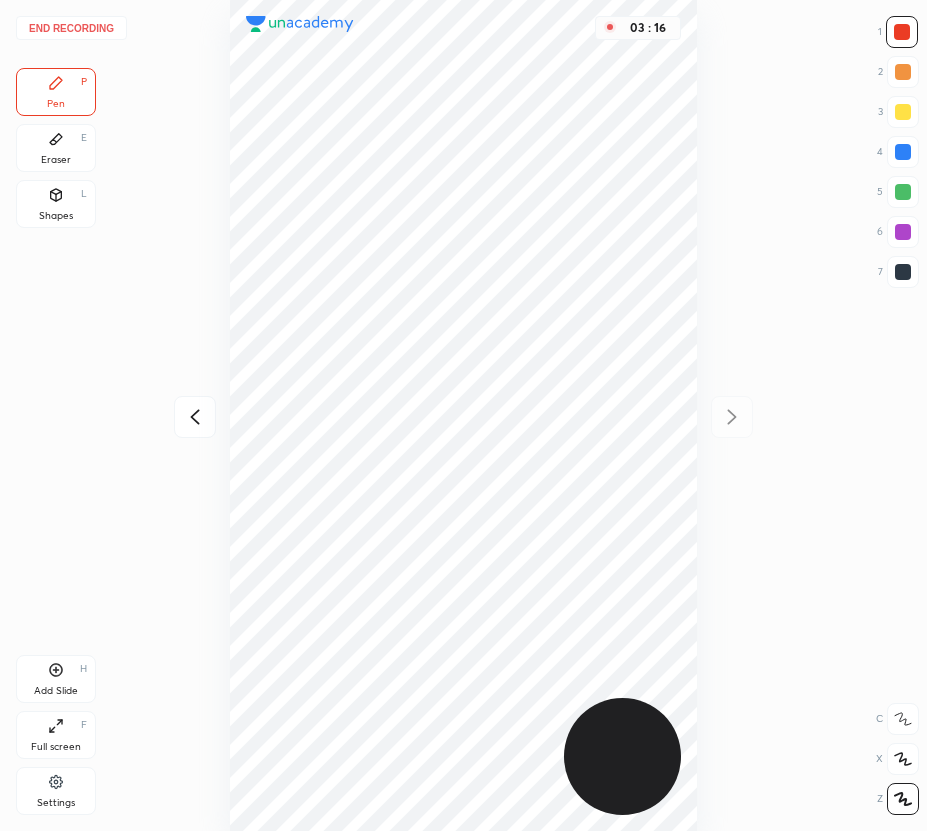 drag, startPoint x: 914, startPoint y: 145, endPoint x: 801, endPoint y: 142, distance: 113.03982 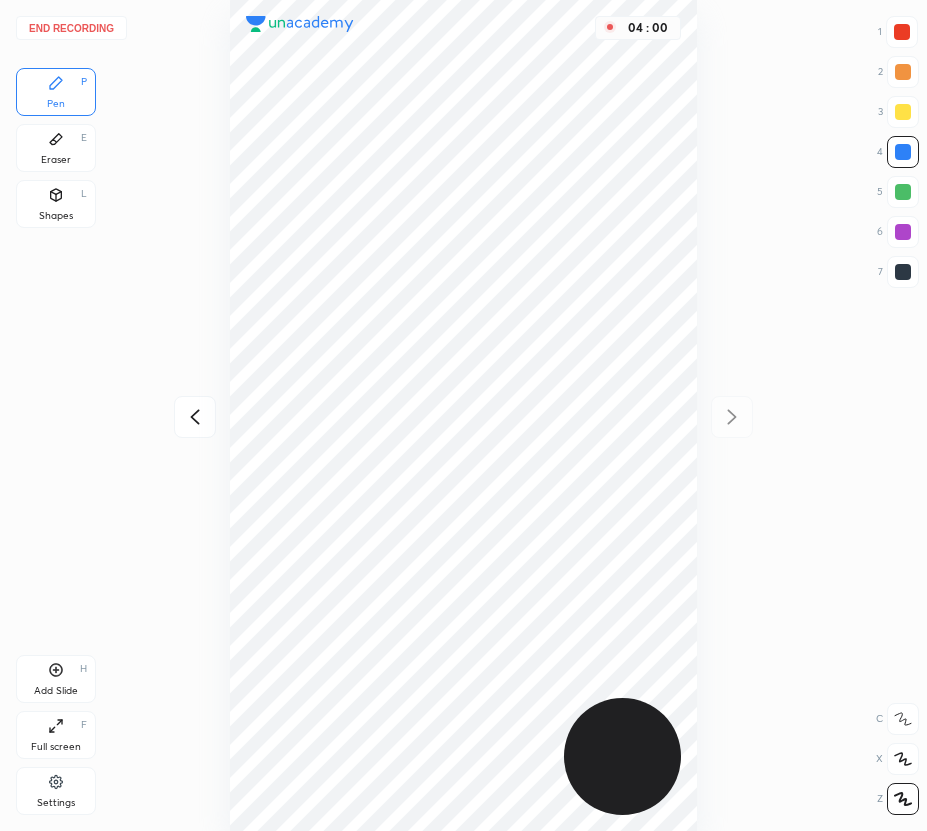 drag, startPoint x: 52, startPoint y: 674, endPoint x: 33, endPoint y: 689, distance: 24.207438 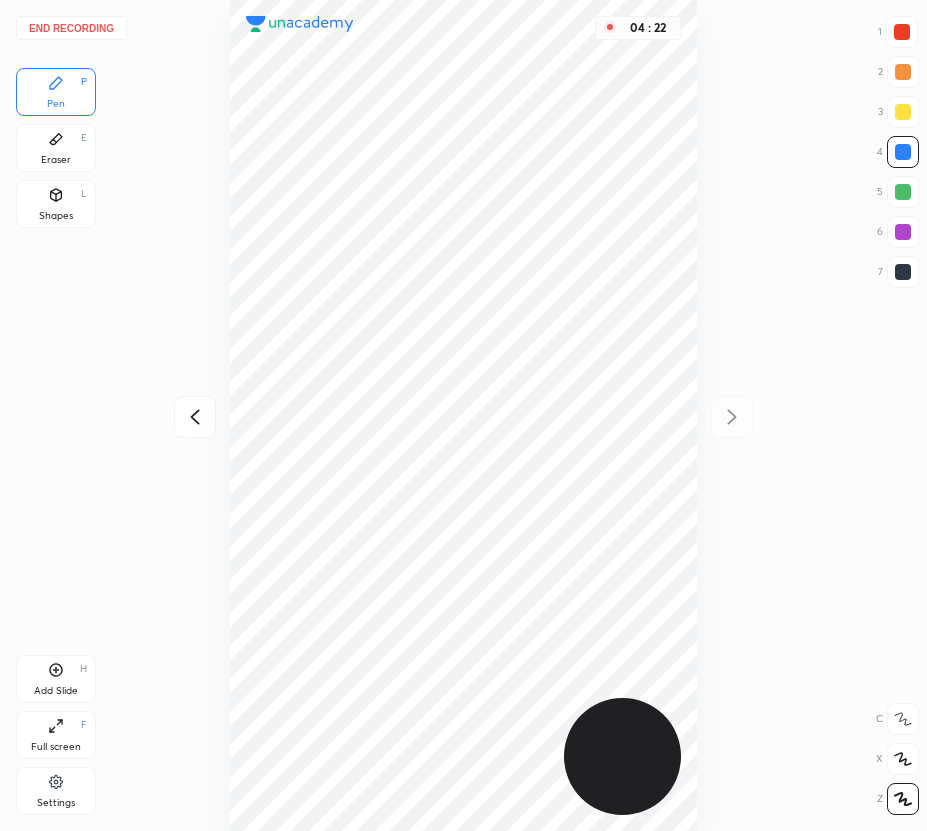 drag, startPoint x: 185, startPoint y: 406, endPoint x: 218, endPoint y: 419, distance: 35.468296 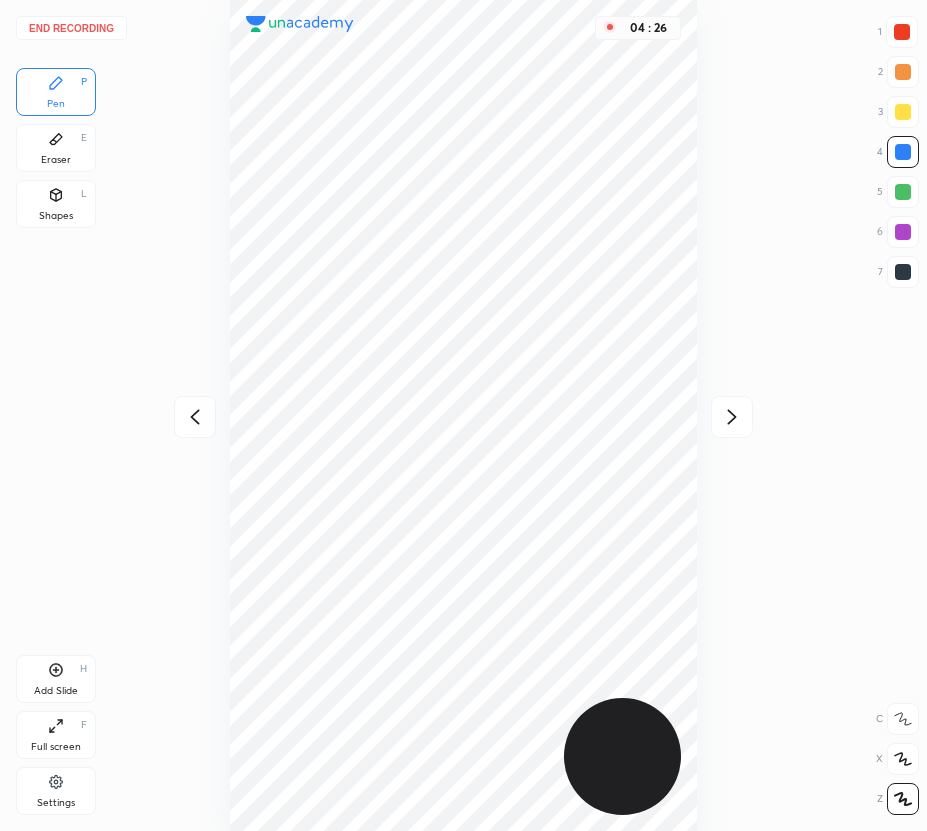 click 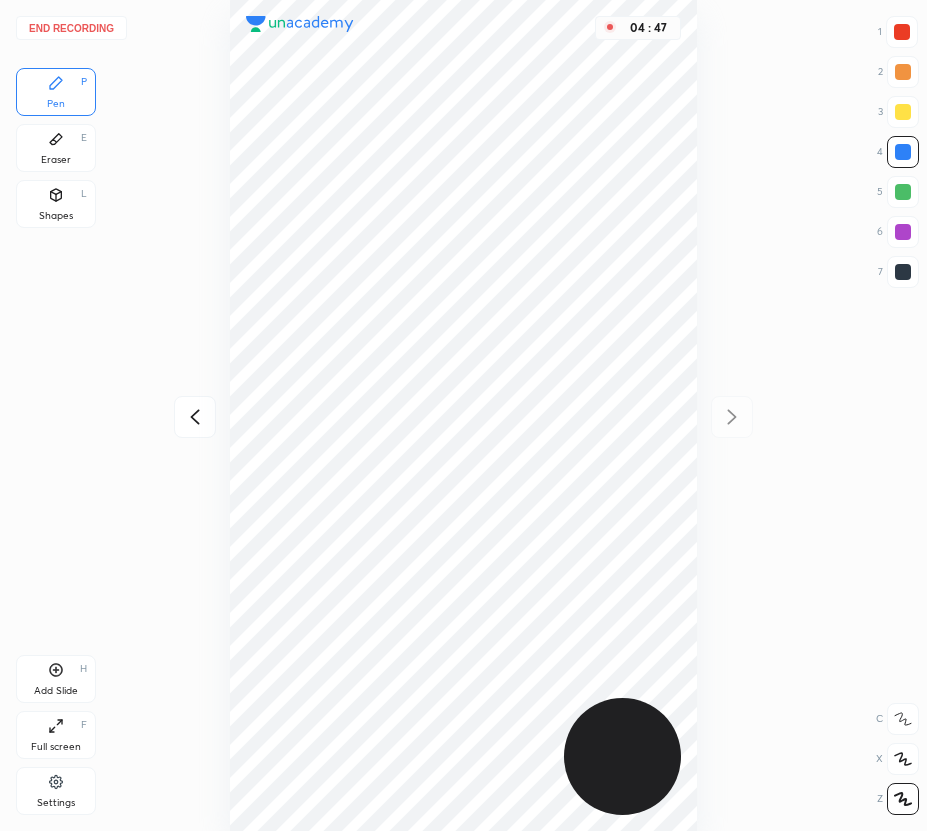 click on "End recording" at bounding box center [71, 28] 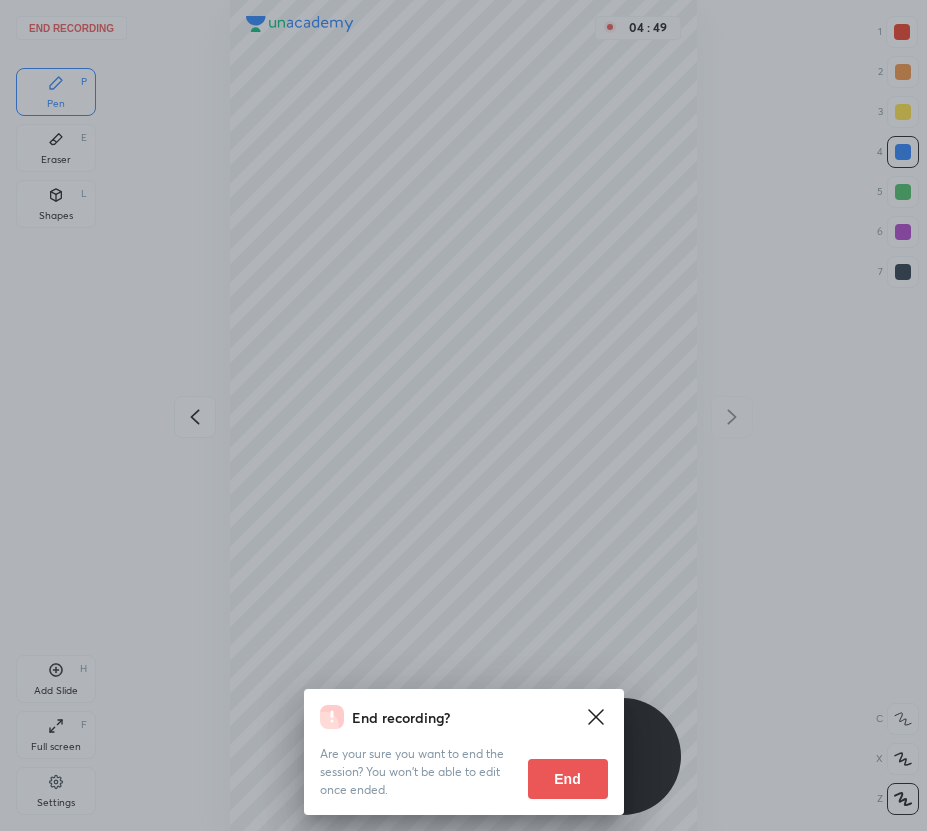click on "End" at bounding box center [568, 779] 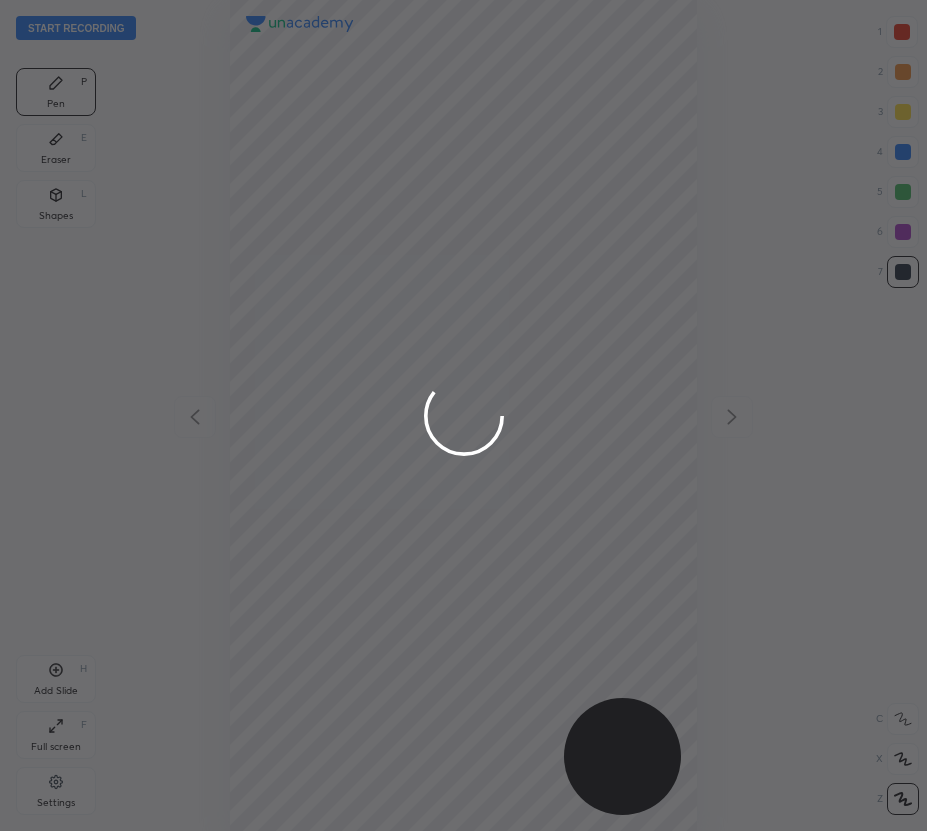 scroll, scrollTop: 99169, scrollLeft: 99393, axis: both 